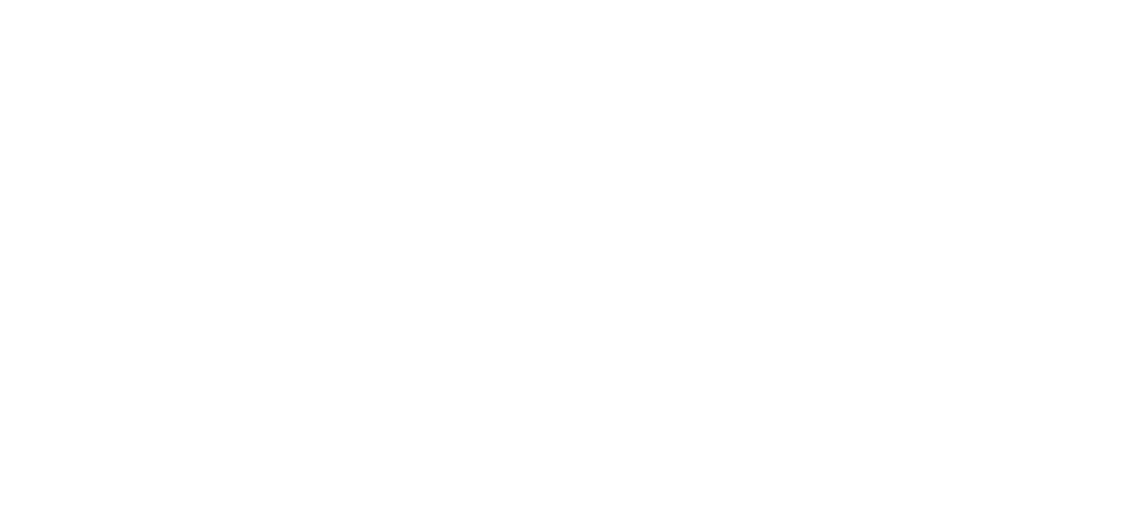 scroll, scrollTop: 0, scrollLeft: 0, axis: both 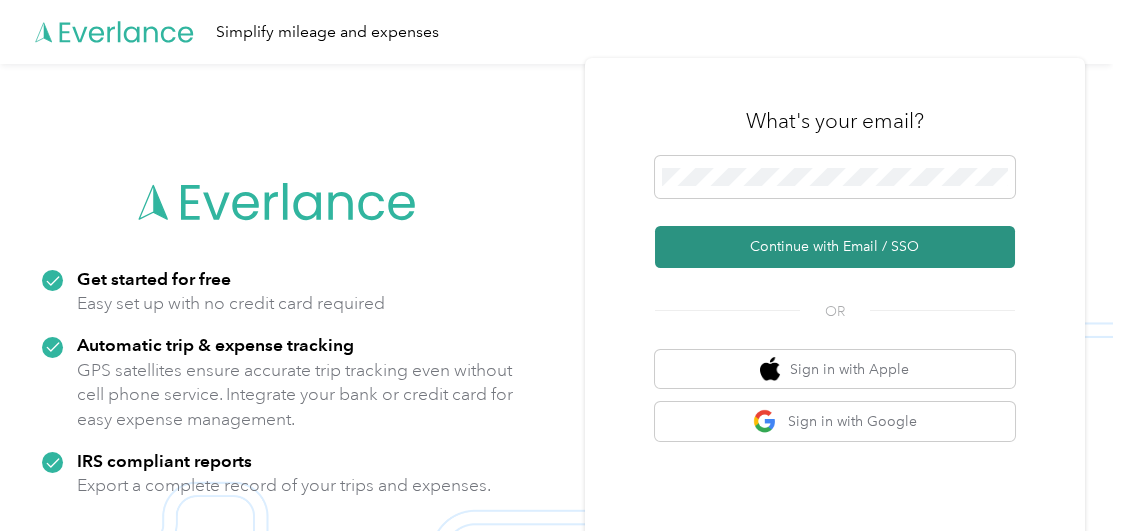 click on "Continue with Email / SSO" at bounding box center (835, 247) 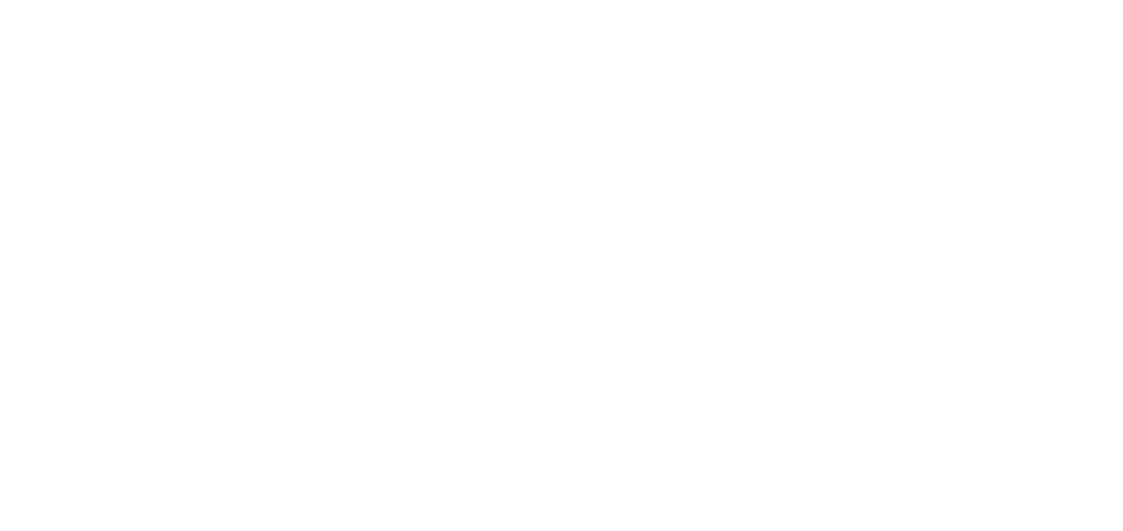 scroll, scrollTop: 0, scrollLeft: 0, axis: both 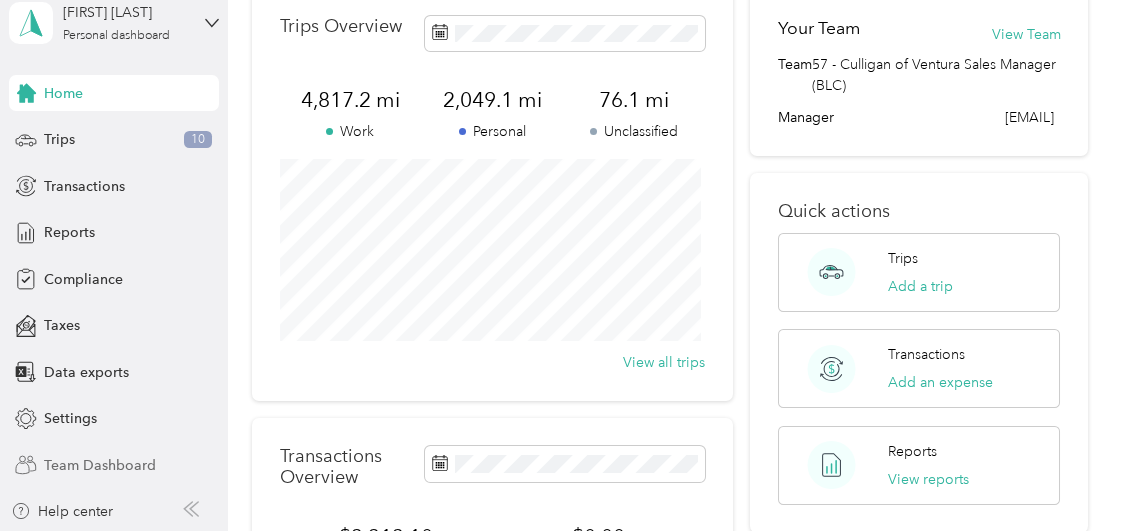 click on "Team Dashboard" at bounding box center [100, 465] 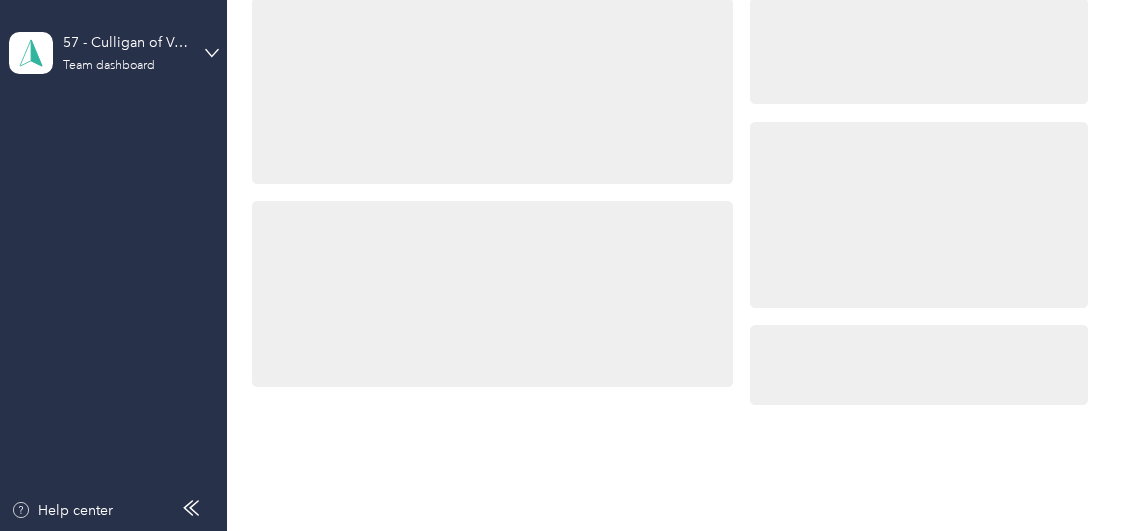 scroll, scrollTop: 0, scrollLeft: 0, axis: both 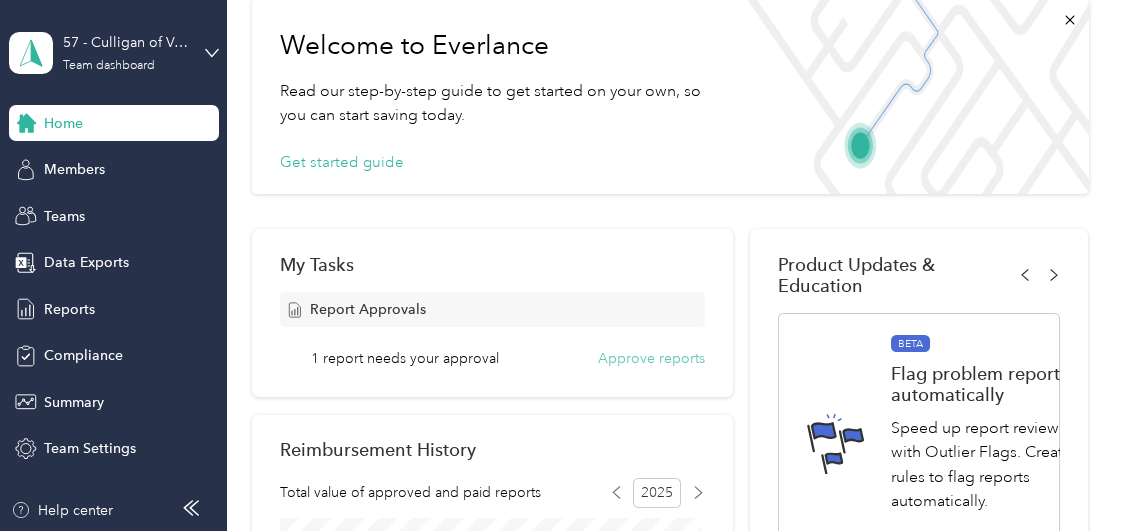 click on "Approve reports" at bounding box center (651, 358) 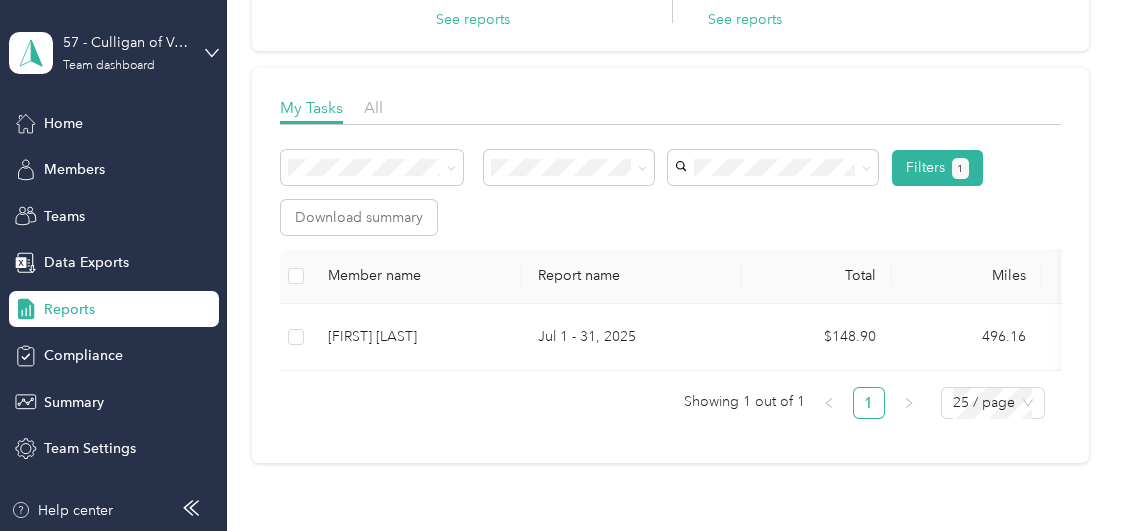 scroll, scrollTop: 200, scrollLeft: 0, axis: vertical 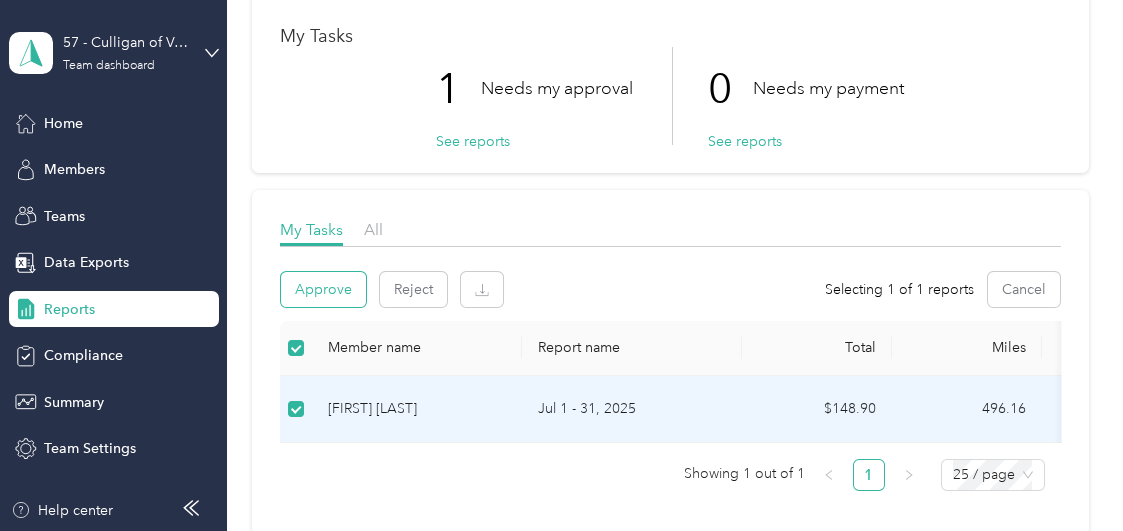 click on "Approve" at bounding box center [323, 289] 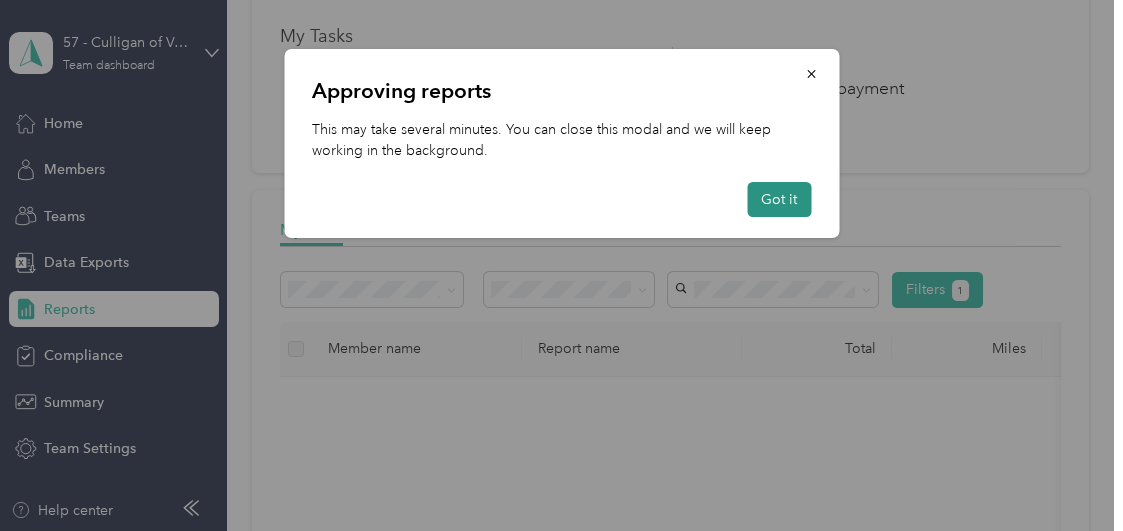 click on "Got it" at bounding box center (779, 199) 